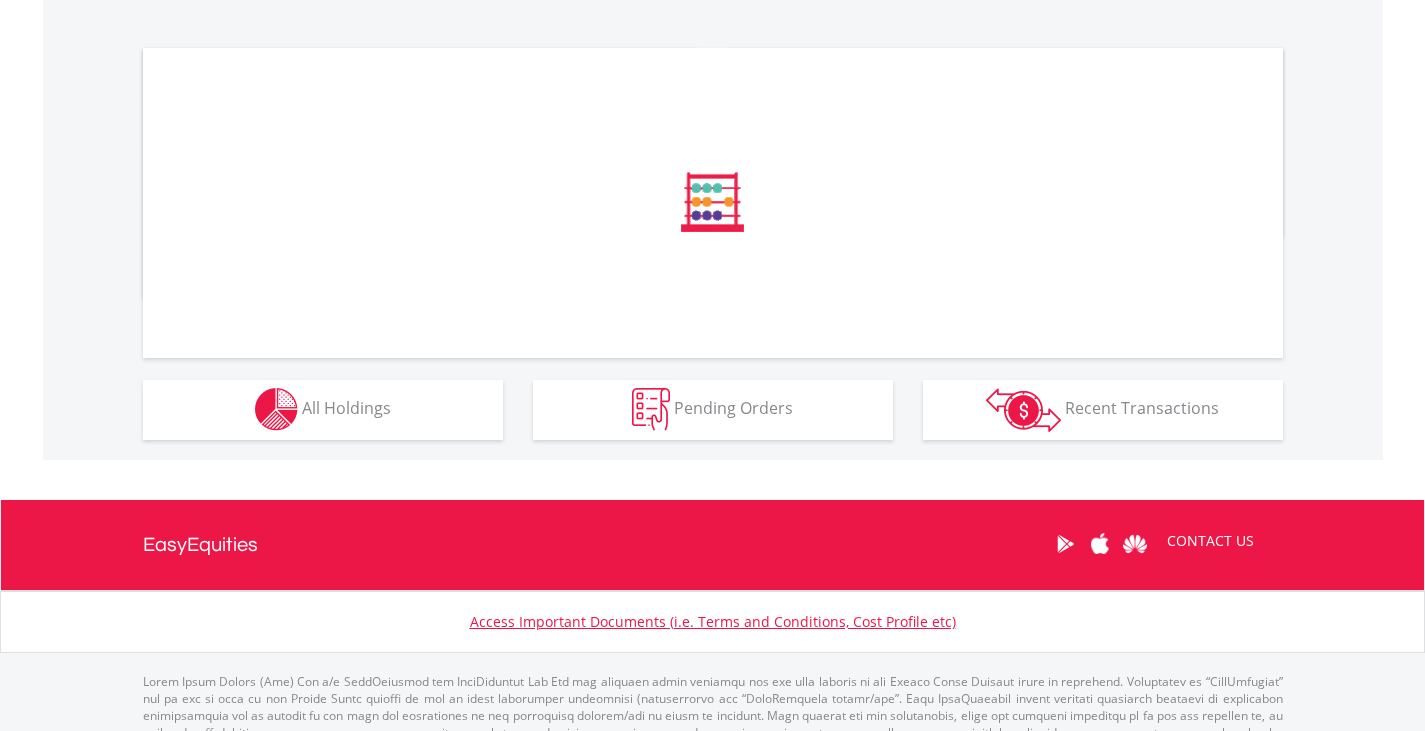 scroll, scrollTop: 611, scrollLeft: 0, axis: vertical 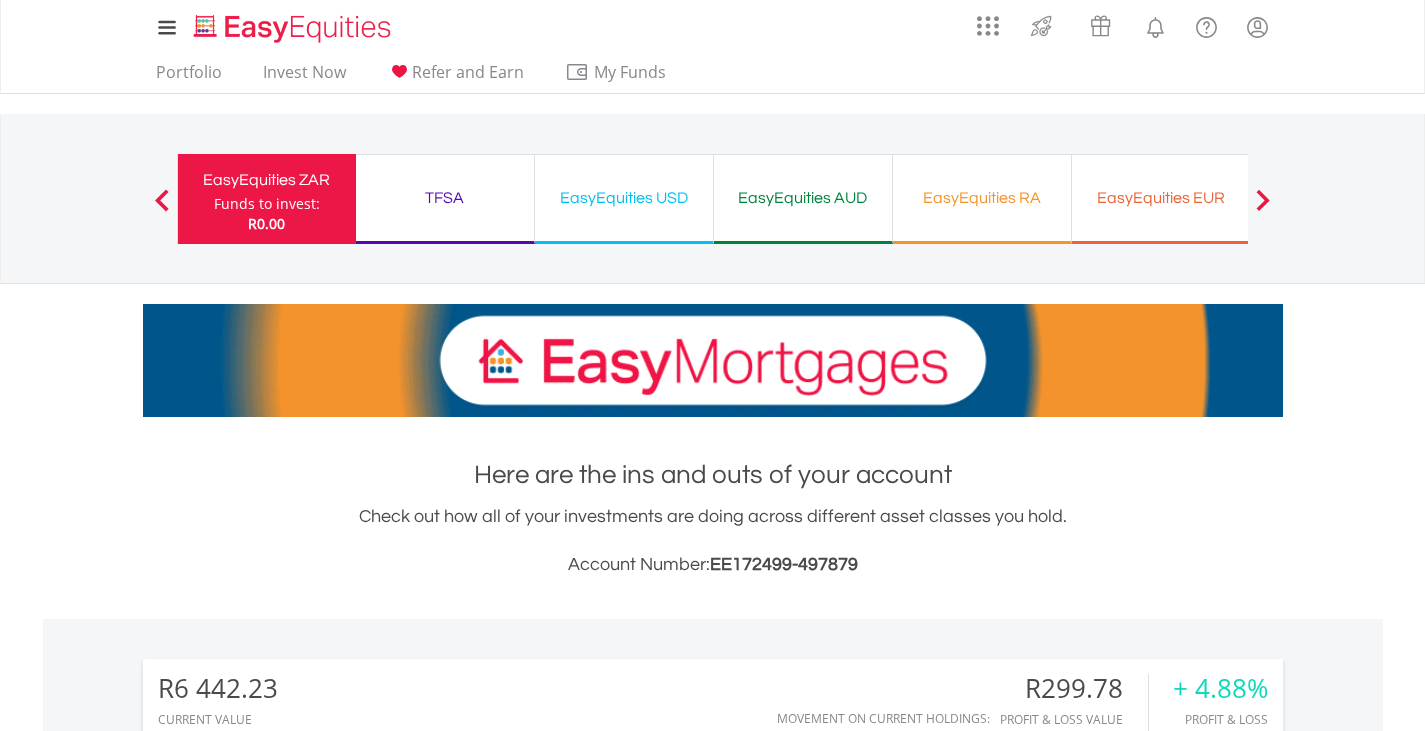 click on "EasyEquities USD" at bounding box center (624, 198) 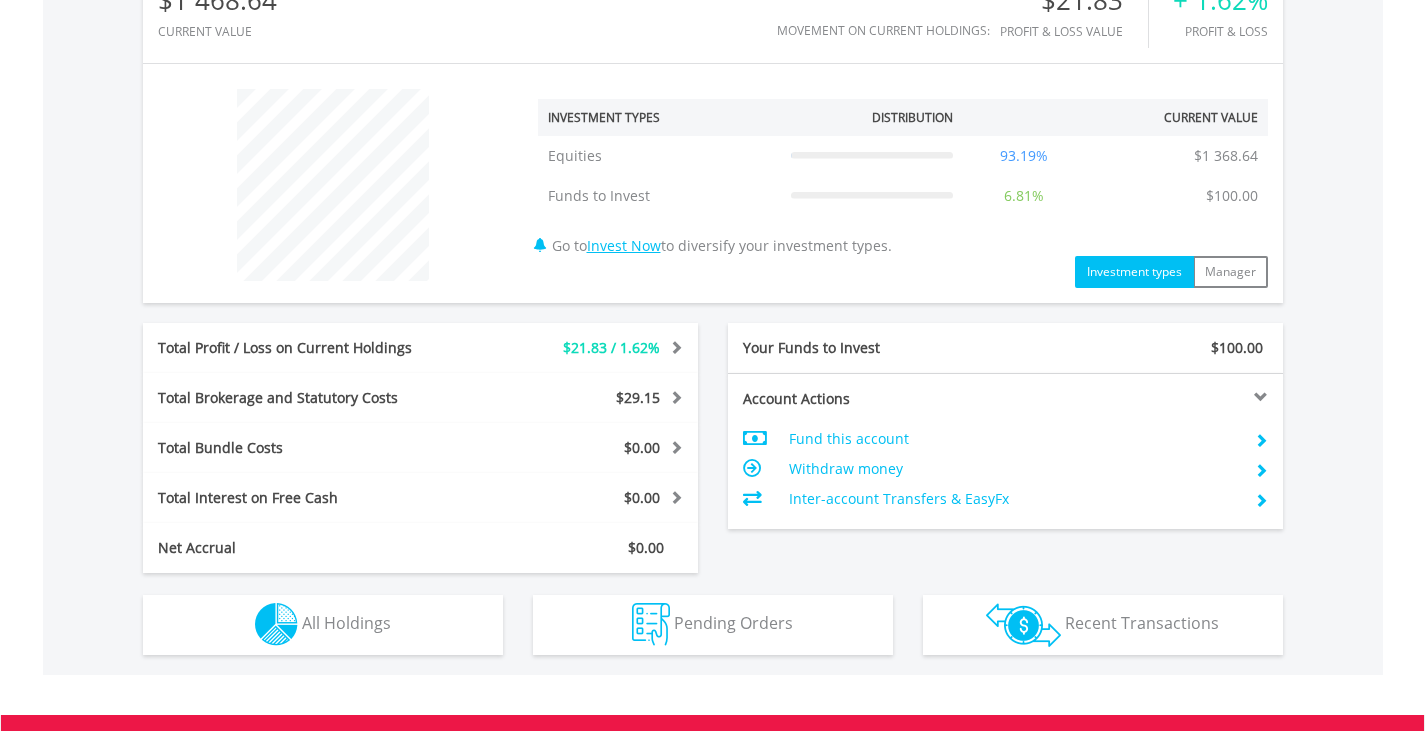 scroll, scrollTop: 960, scrollLeft: 0, axis: vertical 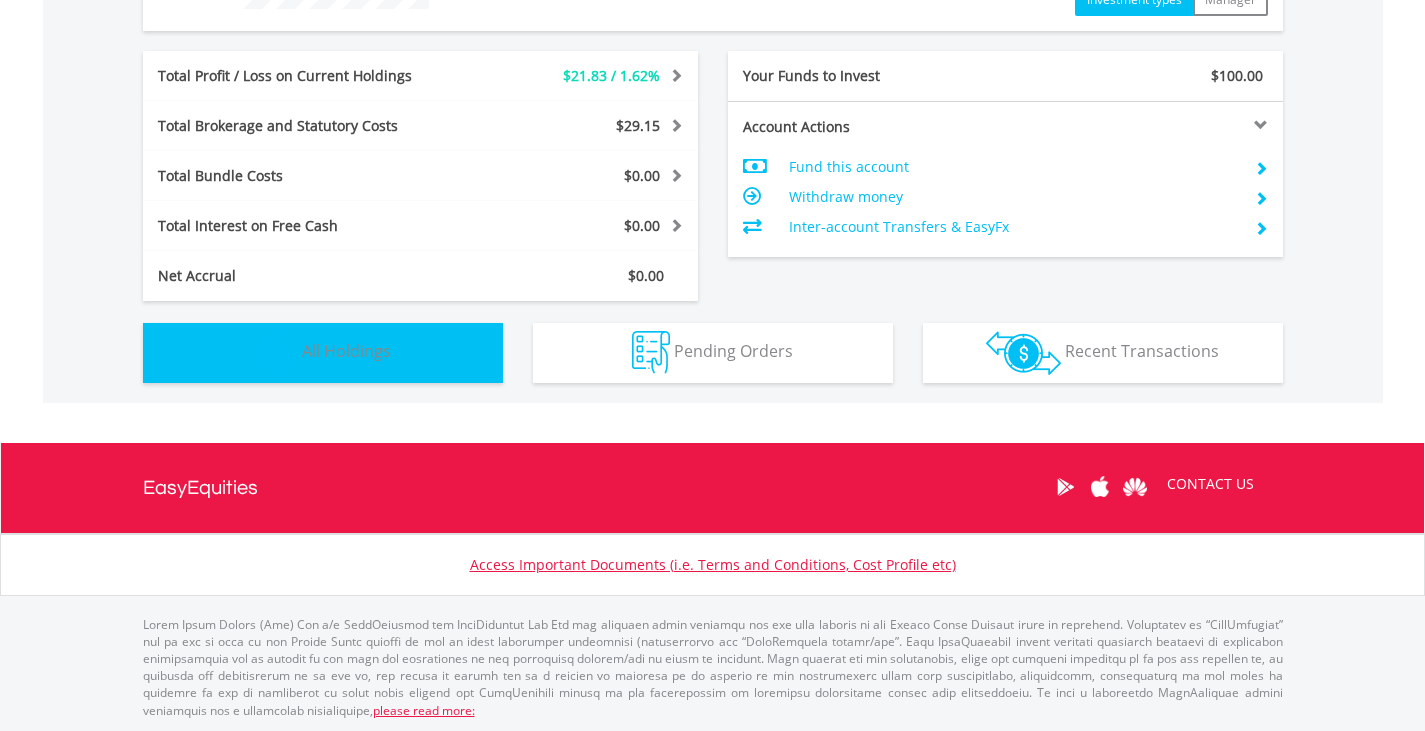 click on "Holdings
All Holdings" at bounding box center (323, 353) 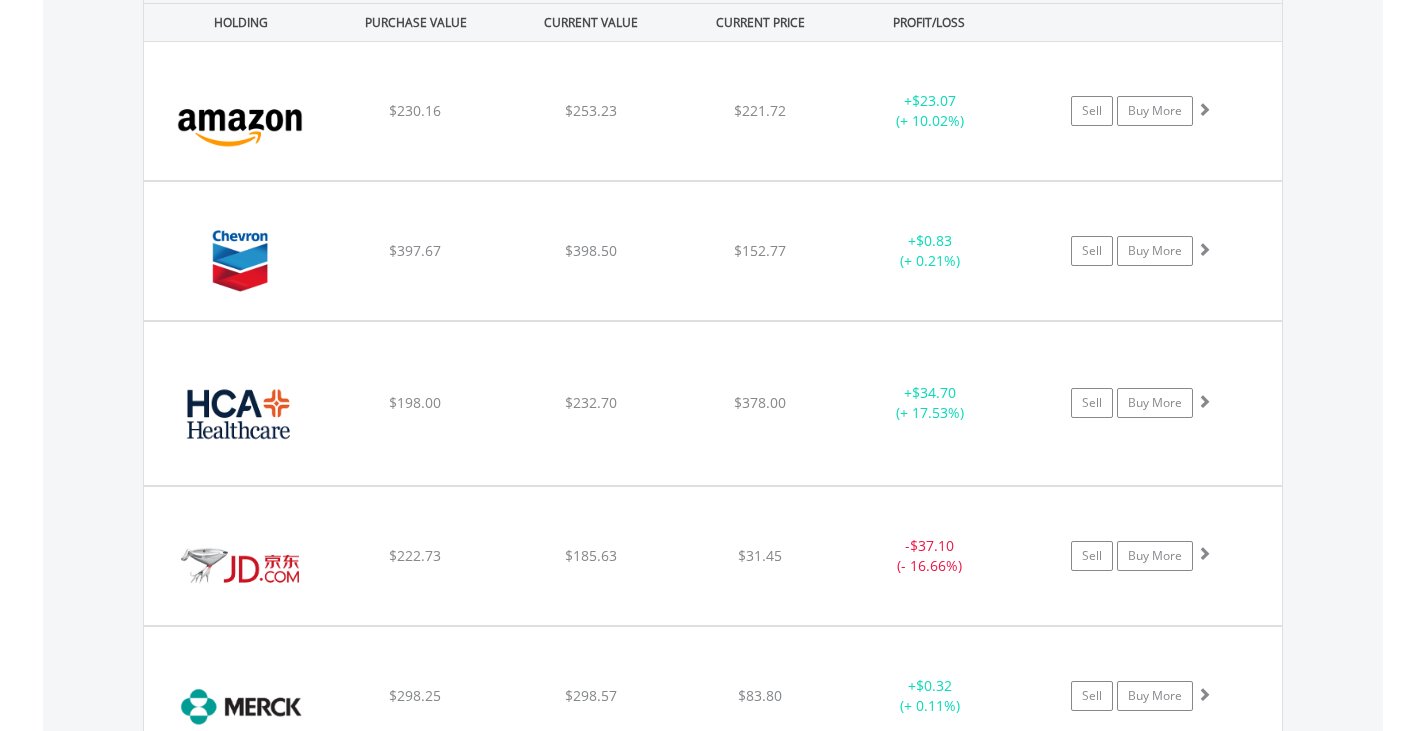 scroll, scrollTop: 1461, scrollLeft: 0, axis: vertical 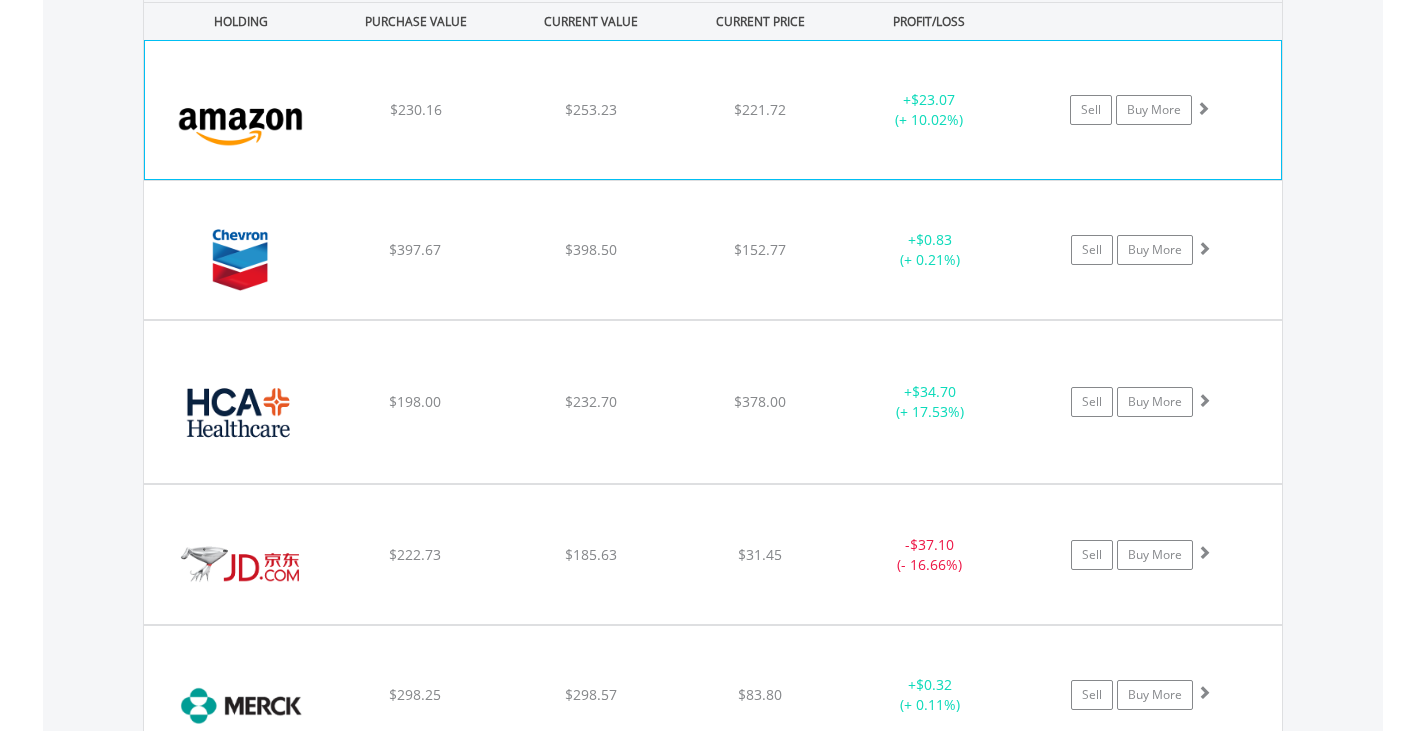 click on "﻿
Amazon.Com Inc
$230.16
$253.23
$221.72
+  $23.07 (+ 10.02%)
Sell
Buy More" at bounding box center [713, 110] 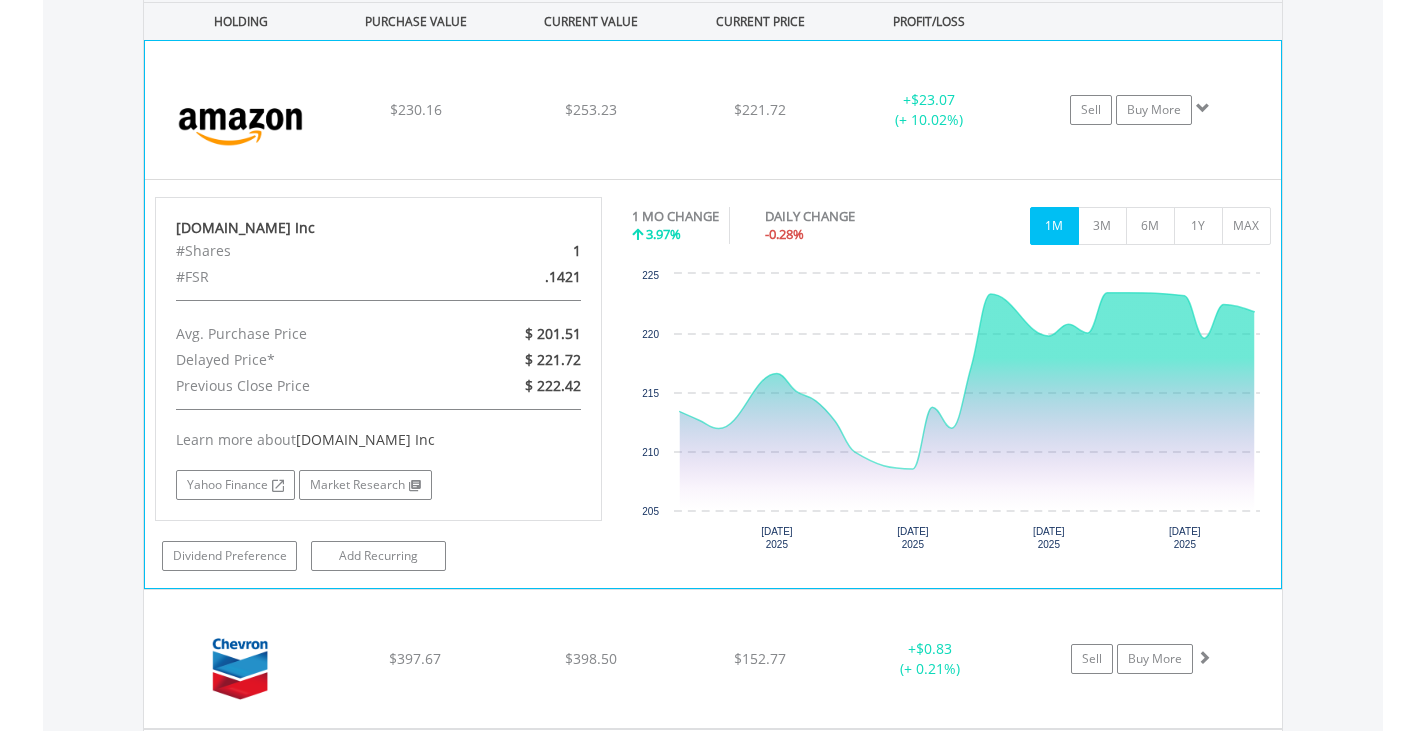click on "﻿
Amazon.Com Inc
$230.16
$253.23
$221.72
+  $23.07 (+ 10.02%)
Sell
Buy More" at bounding box center (713, 110) 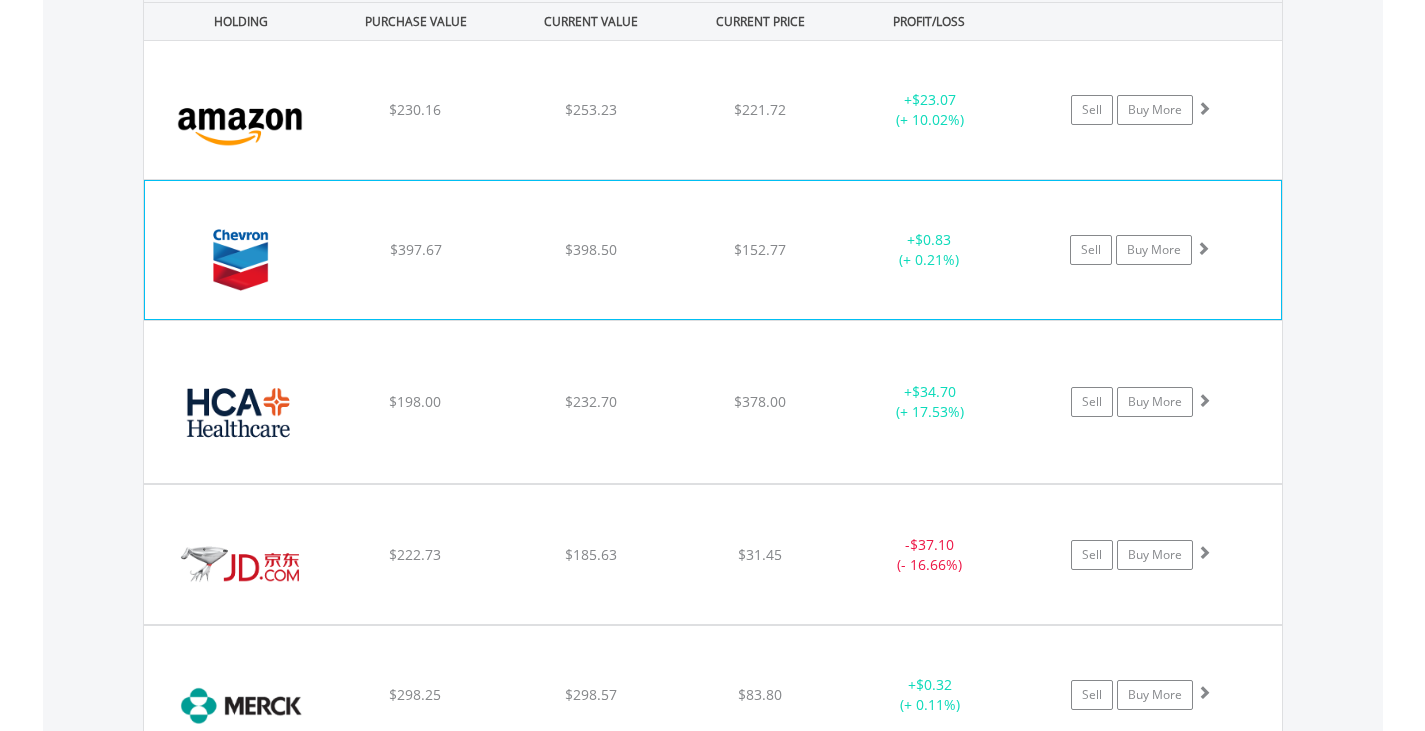 click on "﻿
Chevron Corp
$397.67
$398.50
$152.77
+  $0.83 (+ 0.21%)
Sell
Buy More" at bounding box center [713, 110] 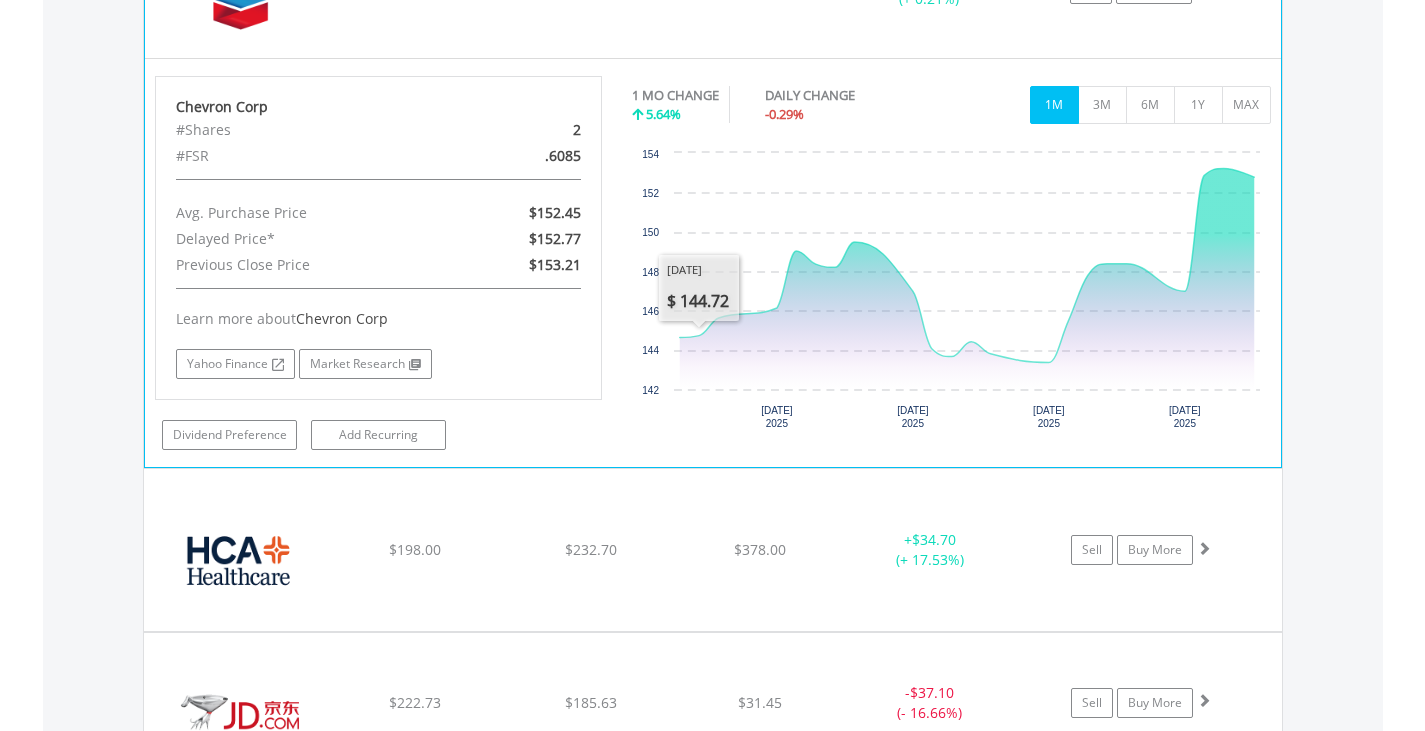 scroll, scrollTop: 1733, scrollLeft: 0, axis: vertical 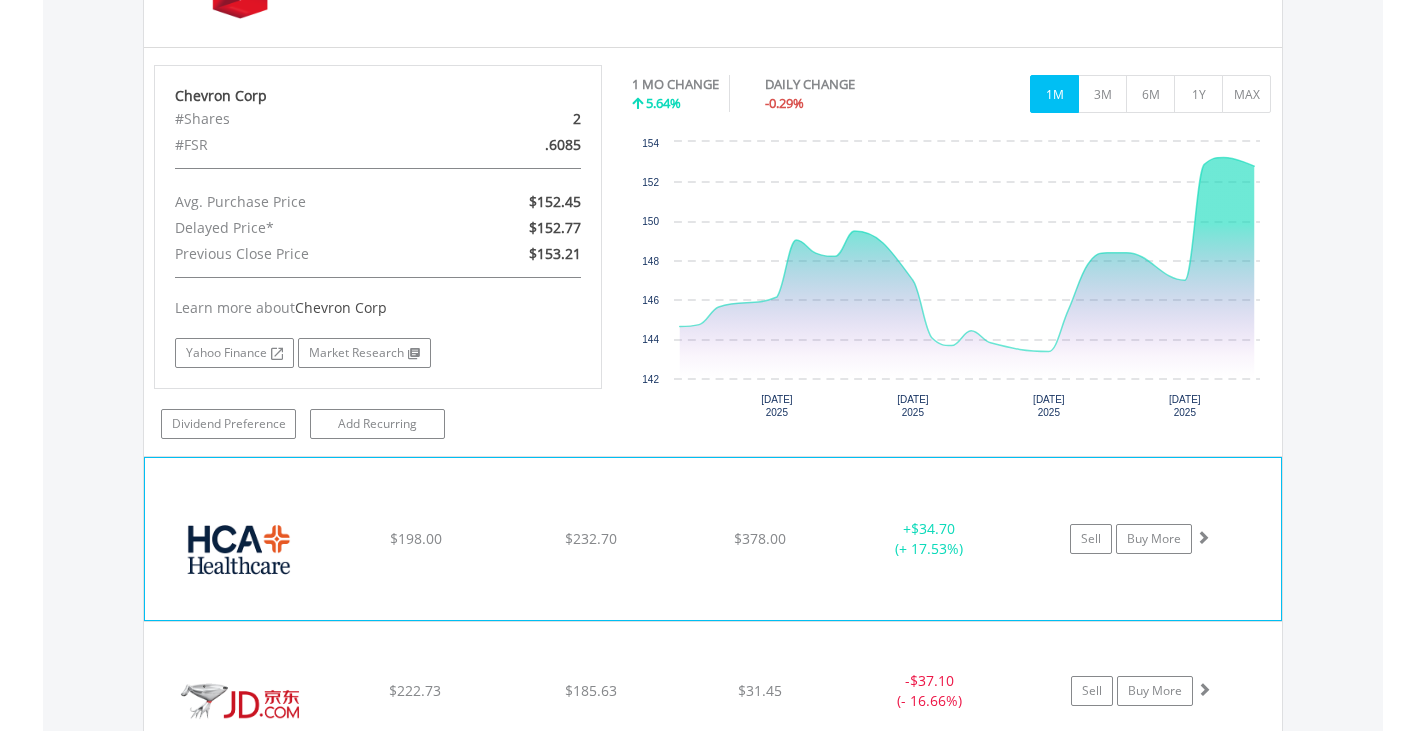 click on "﻿
HCA Healthcare Inc
$198.00
$232.70
$378.00
+  $34.70 (+ 17.53%)
Sell
Buy More" at bounding box center [713, -162] 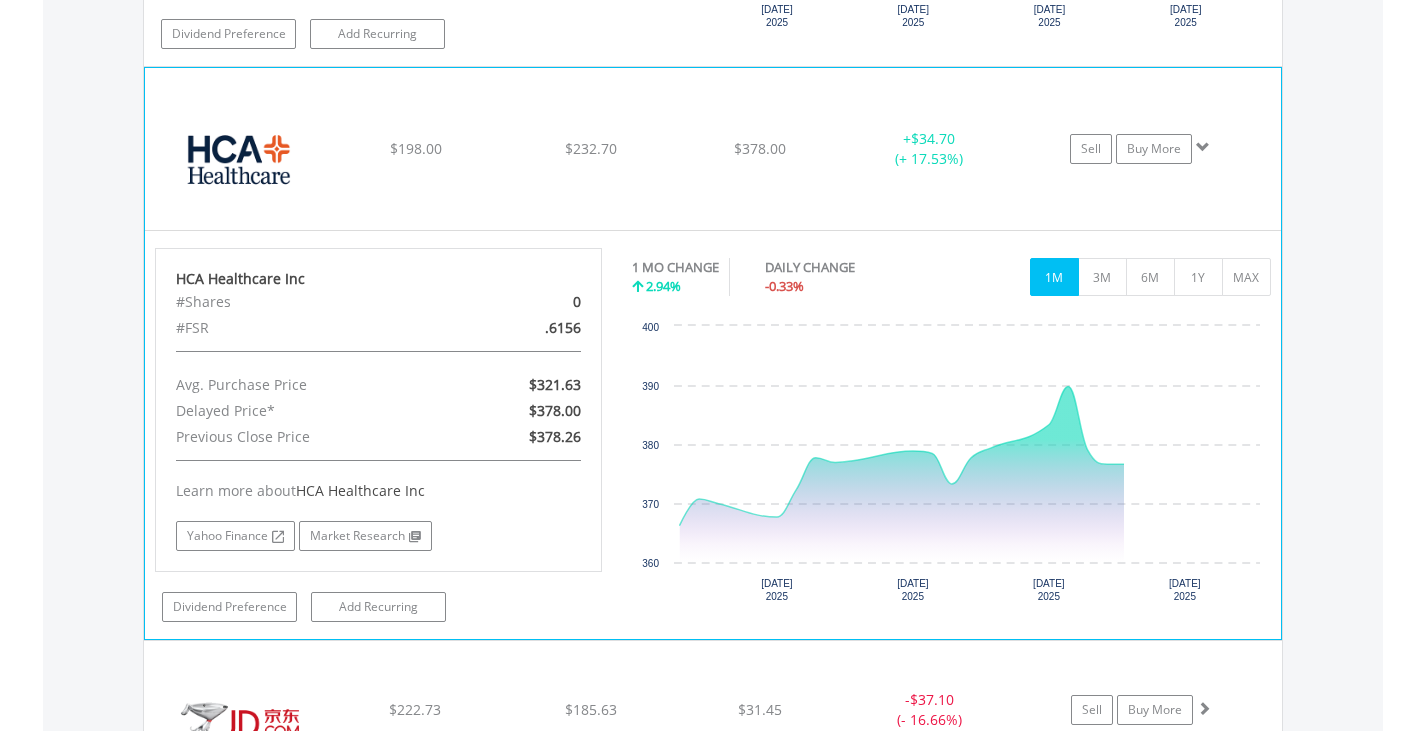 scroll, scrollTop: 2124, scrollLeft: 0, axis: vertical 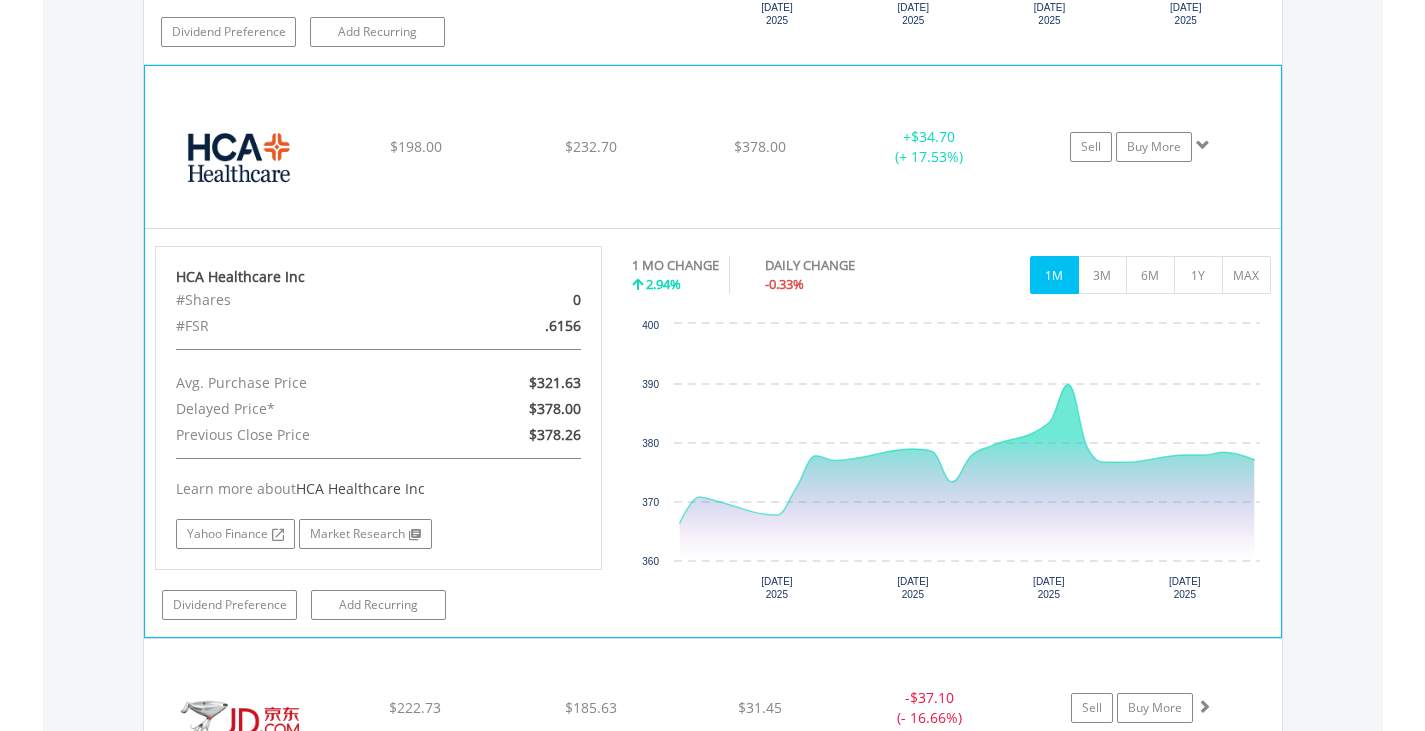 click on "﻿
HCA Healthcare Inc
$198.00
$232.70
$378.00
+  $34.70 (+ 17.53%)
Sell
Buy More" at bounding box center [713, -554] 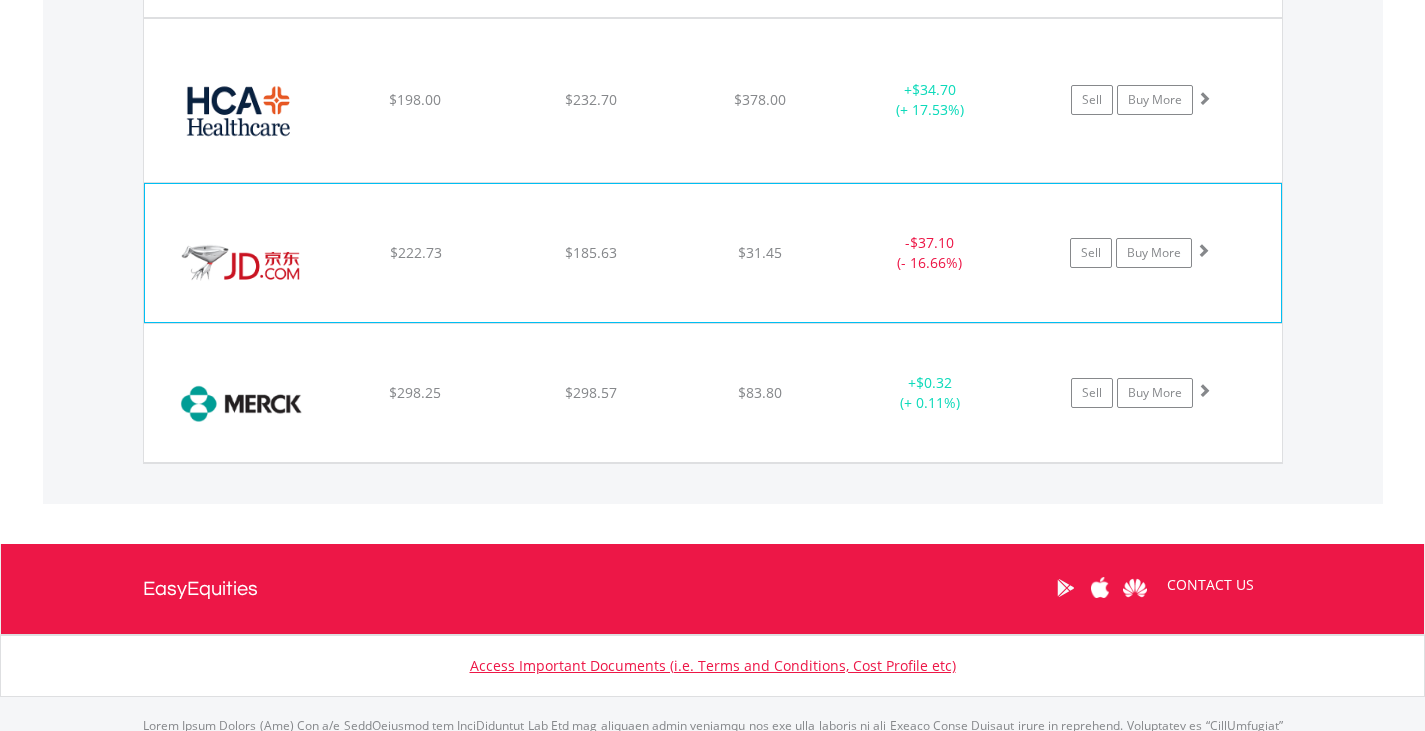 scroll, scrollTop: 2173, scrollLeft: 0, axis: vertical 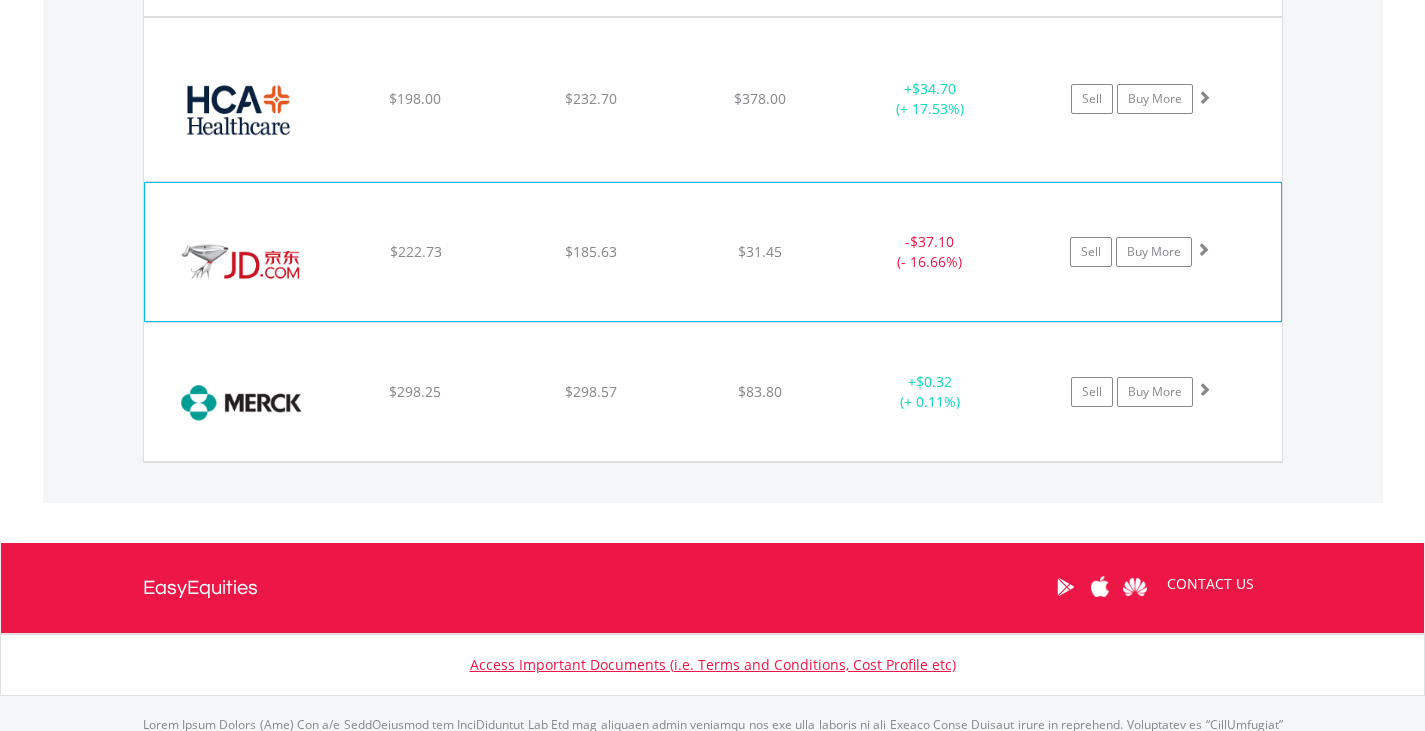 click on "$185.63" at bounding box center [590, -602] 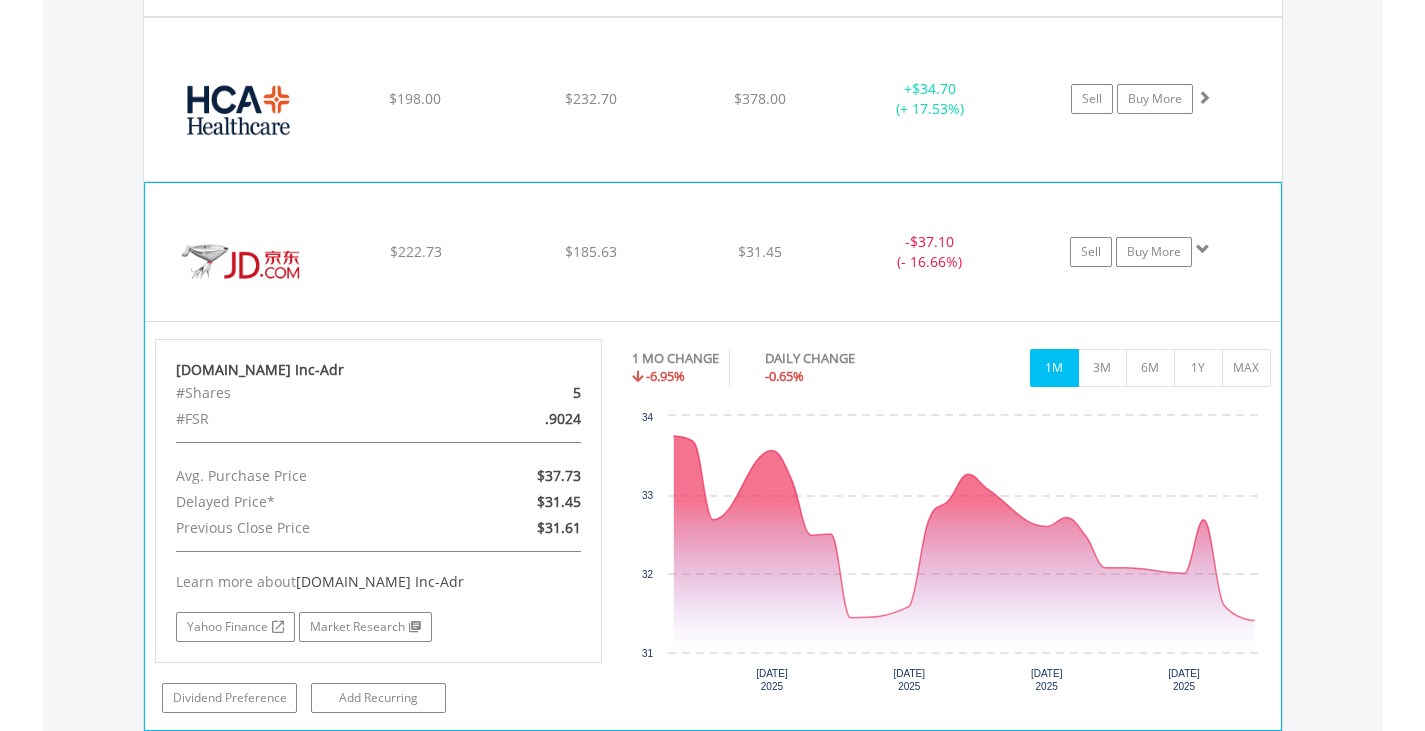 click on "﻿
Jd.Com Inc-Adr
$222.73
$185.63
$31.45
-  $37.10 (- 16.66%)
Sell
Buy More" at bounding box center (713, -602) 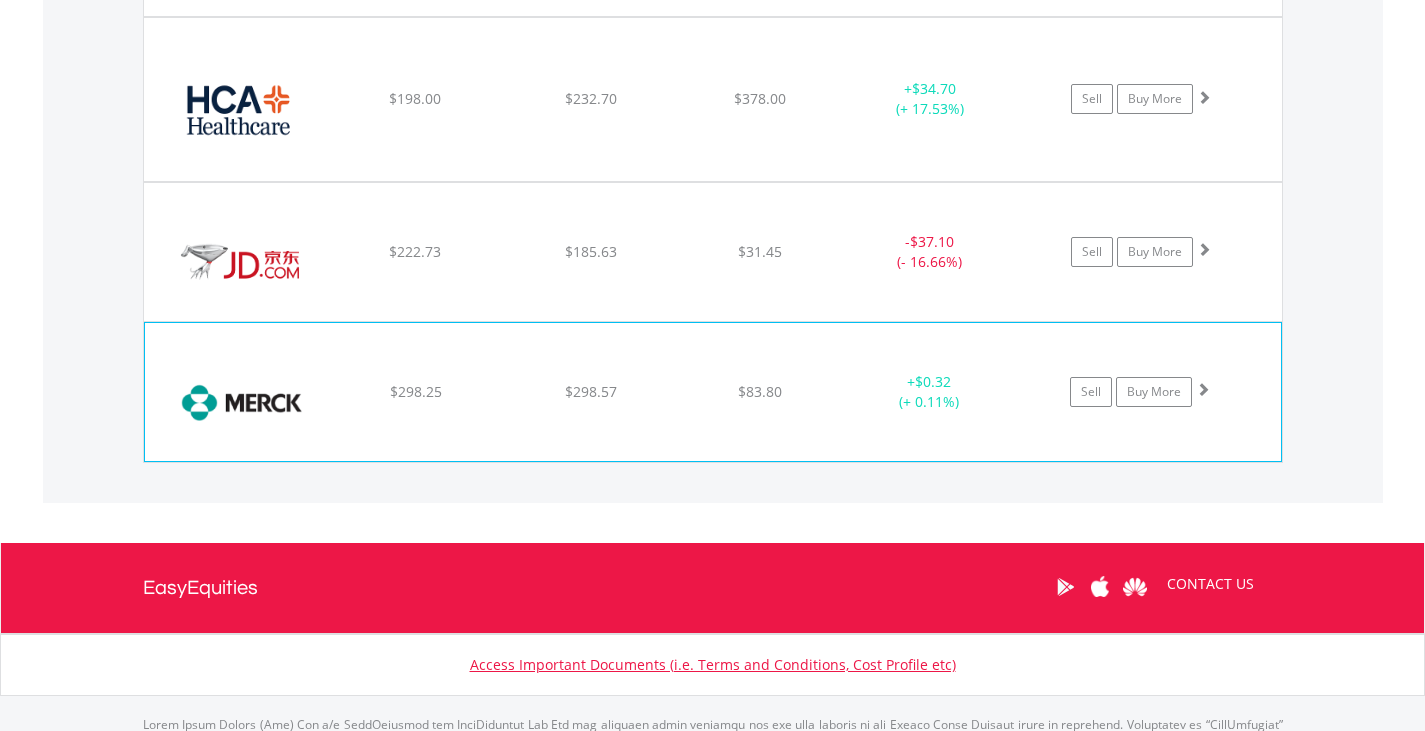 click on "﻿
Merck & Co. Inc.
$298.25
$298.57
$83.80
+  $0.32 (+ 0.11%)
Sell
Buy More" at bounding box center [713, -602] 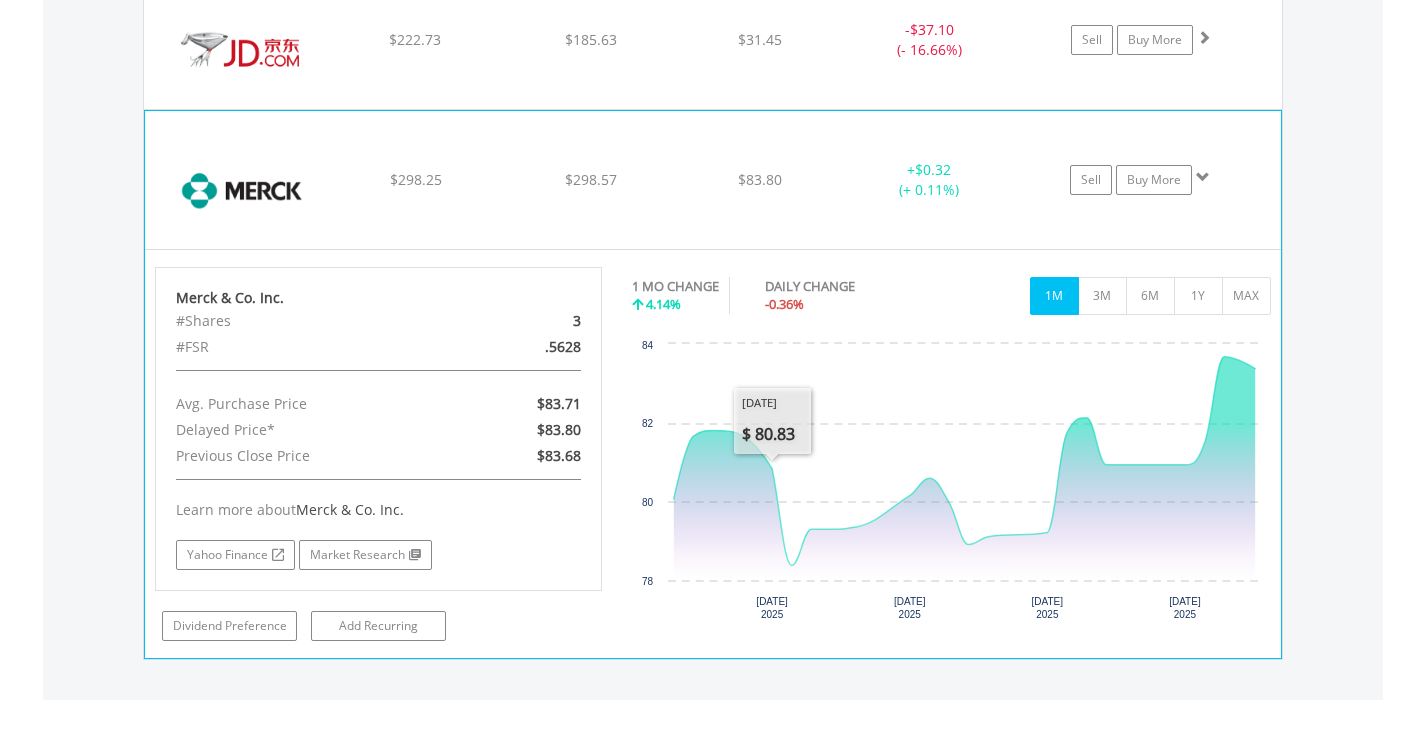 scroll, scrollTop: 2368, scrollLeft: 0, axis: vertical 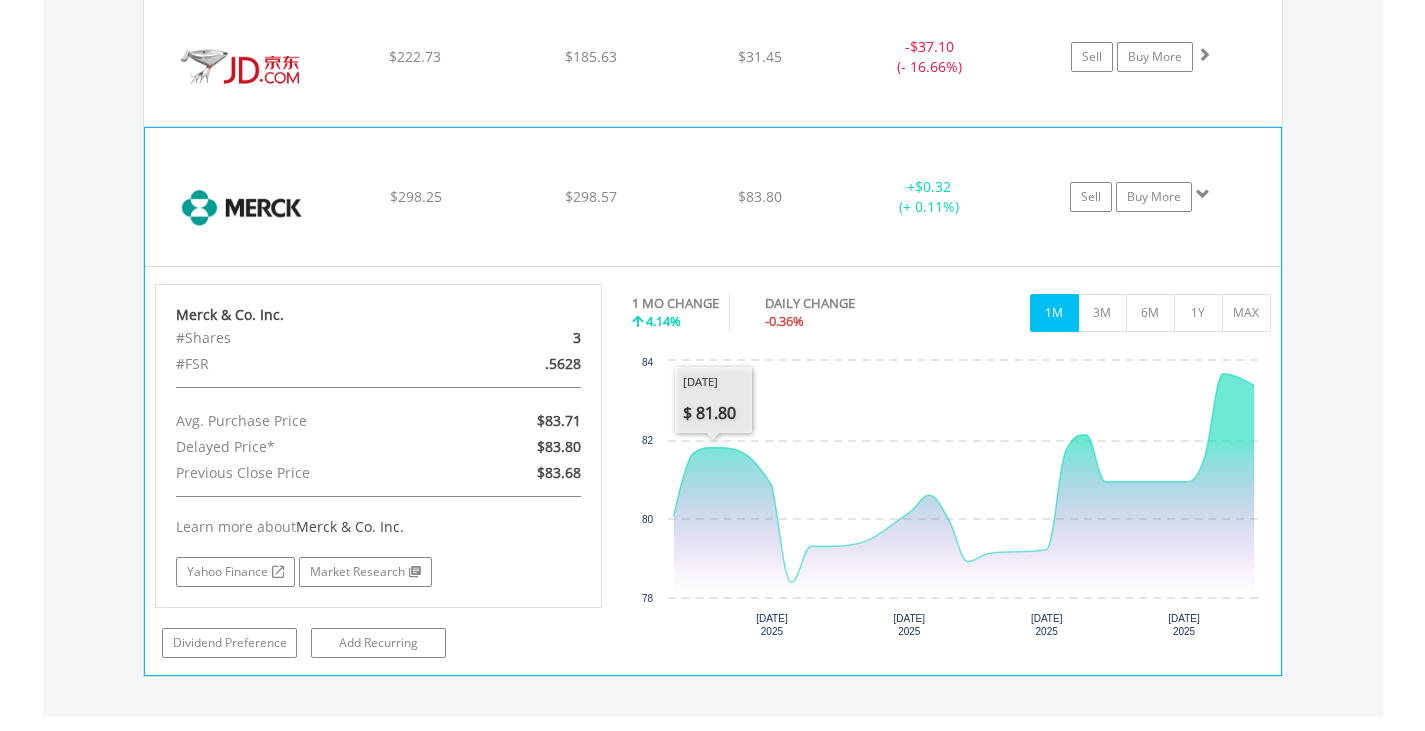 click on "﻿
Merck & Co. Inc.
$298.25
$298.57
$83.80
+  $0.32 (+ 0.11%)
Sell
Buy More" at bounding box center [713, -797] 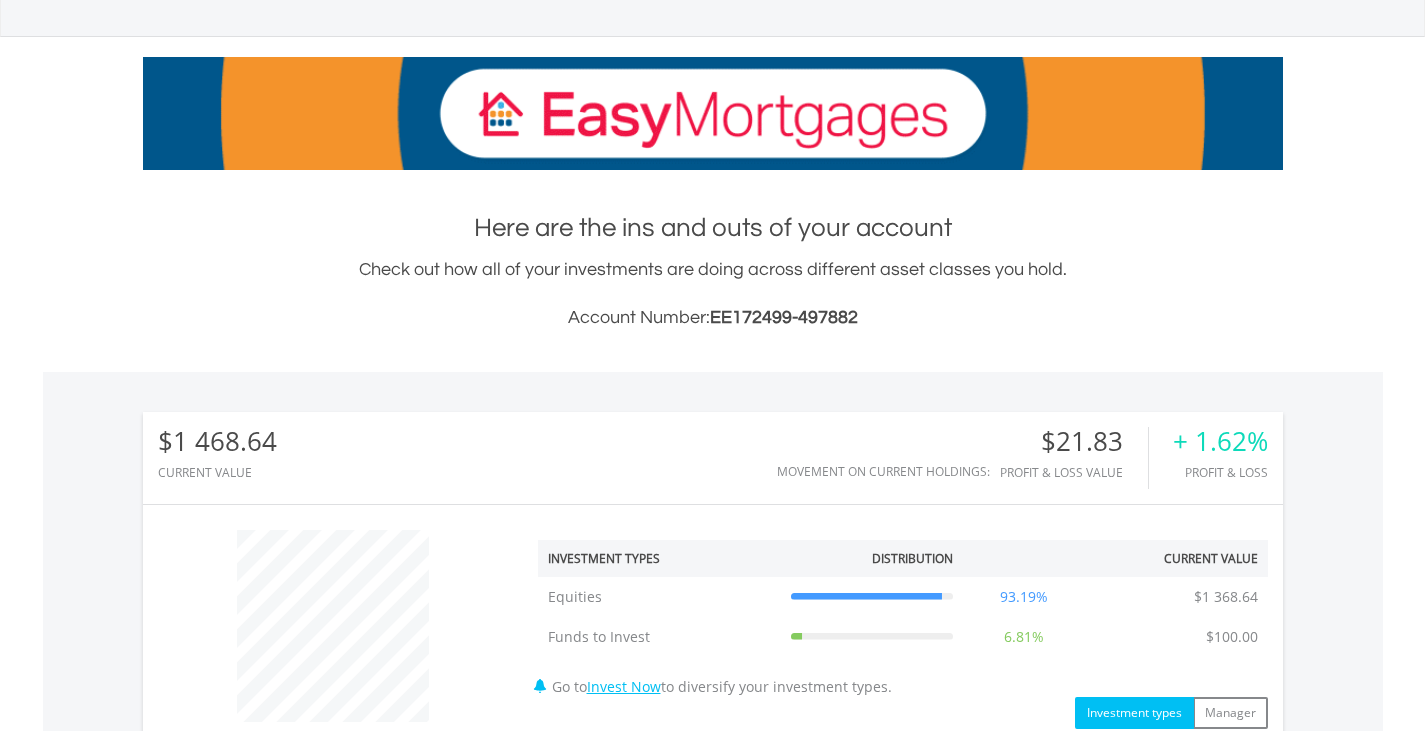 scroll, scrollTop: 0, scrollLeft: 0, axis: both 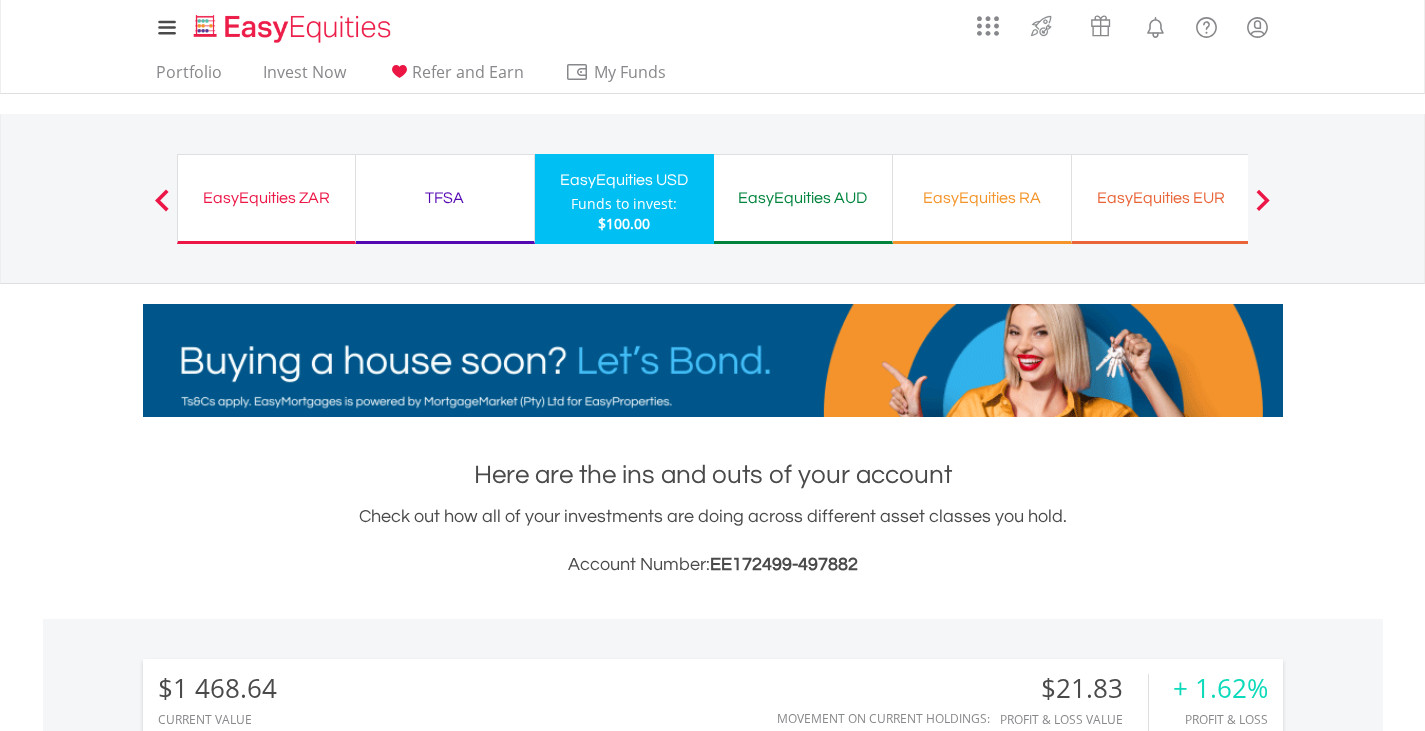 click on "EasyEquities ZAR" at bounding box center [266, 198] 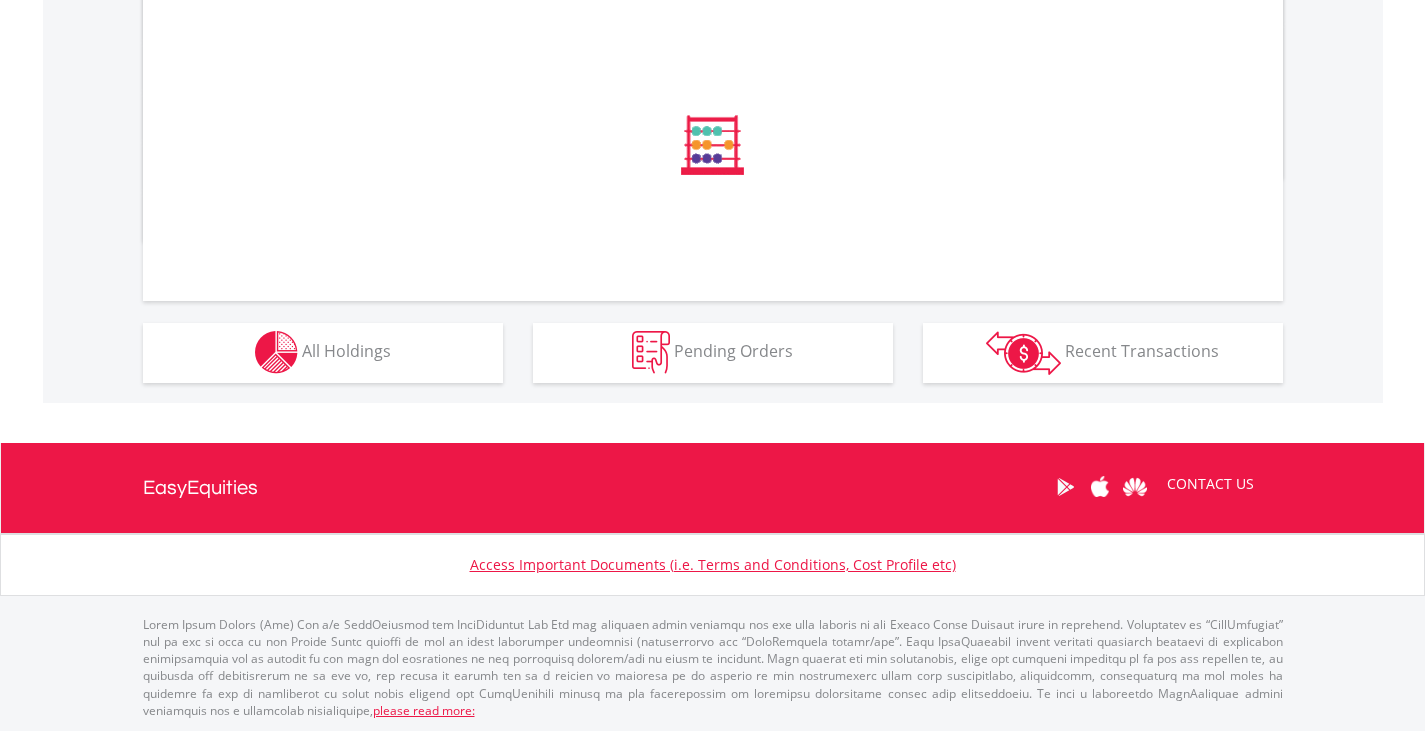 scroll, scrollTop: 960, scrollLeft: 0, axis: vertical 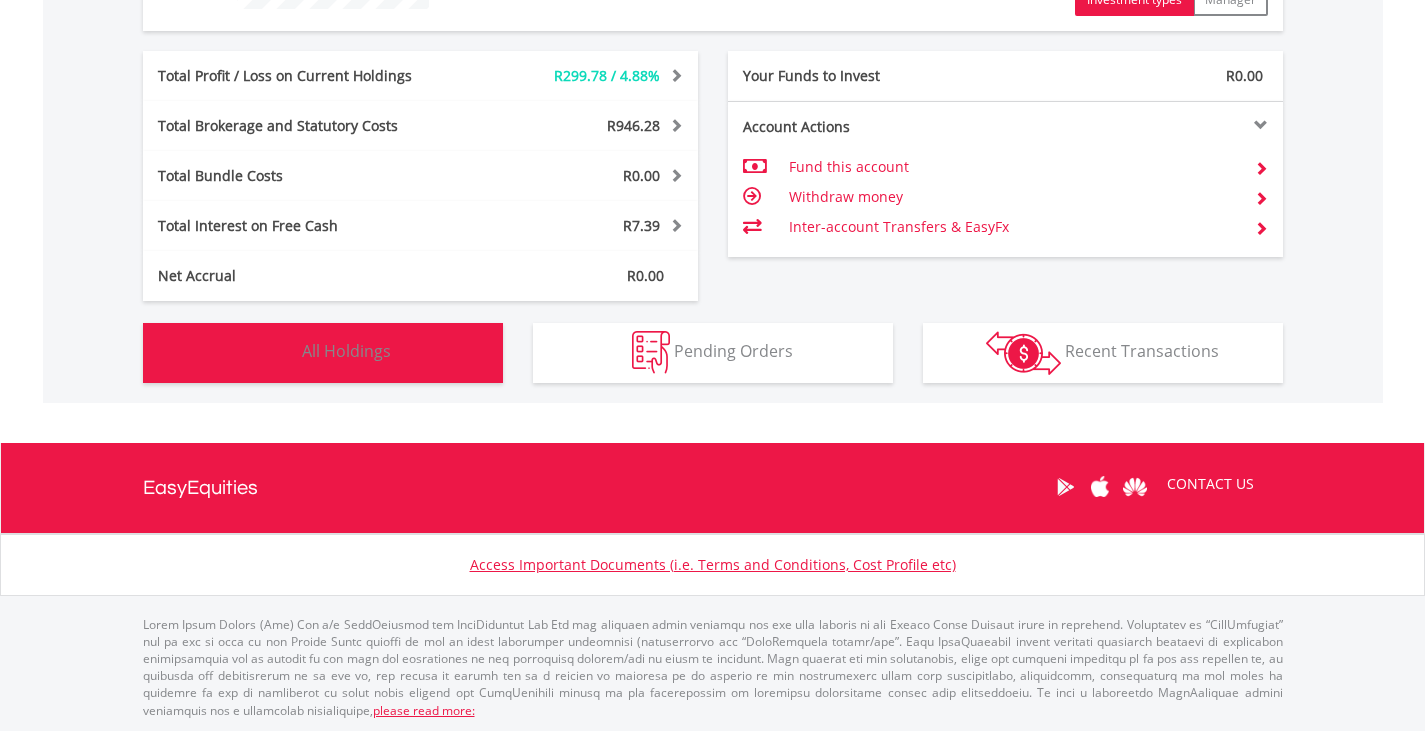 click on "Holdings
All Holdings" at bounding box center (323, 353) 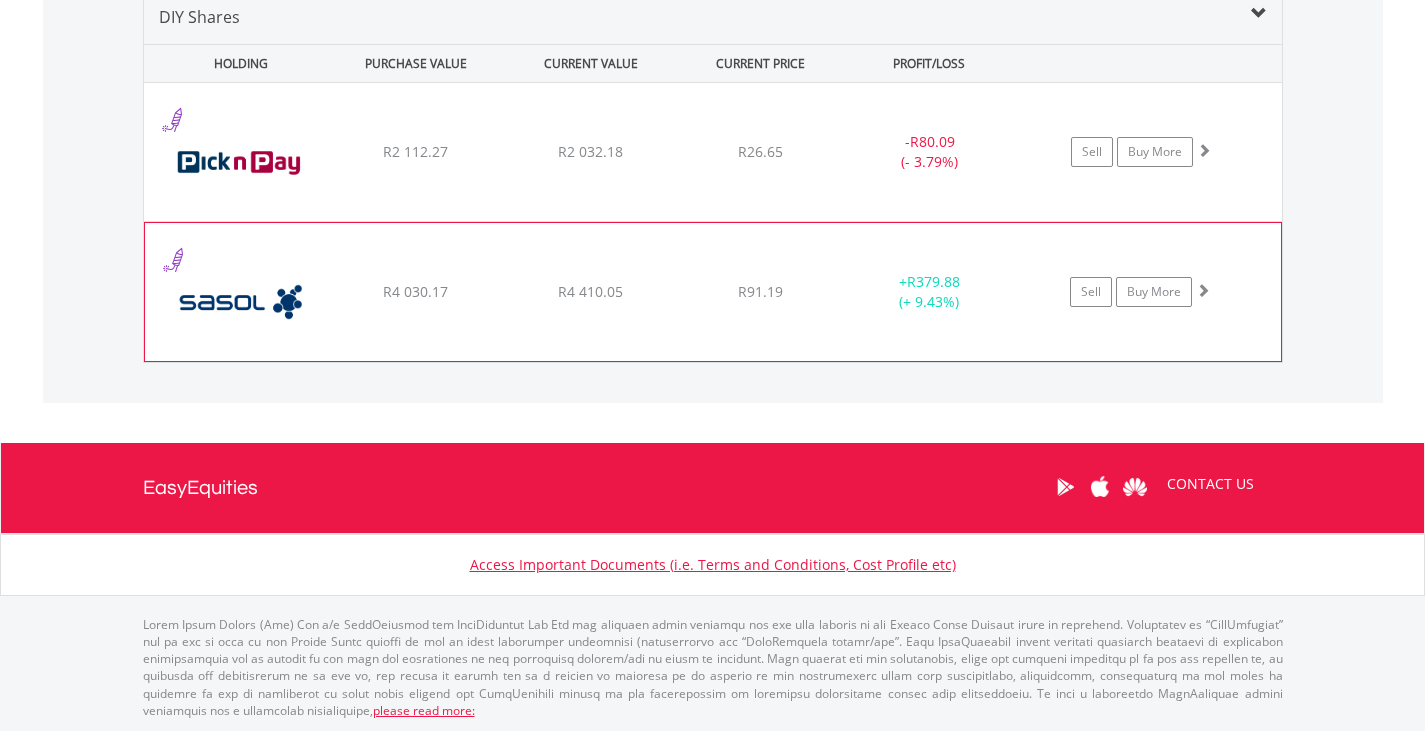 scroll, scrollTop: 1419, scrollLeft: 0, axis: vertical 